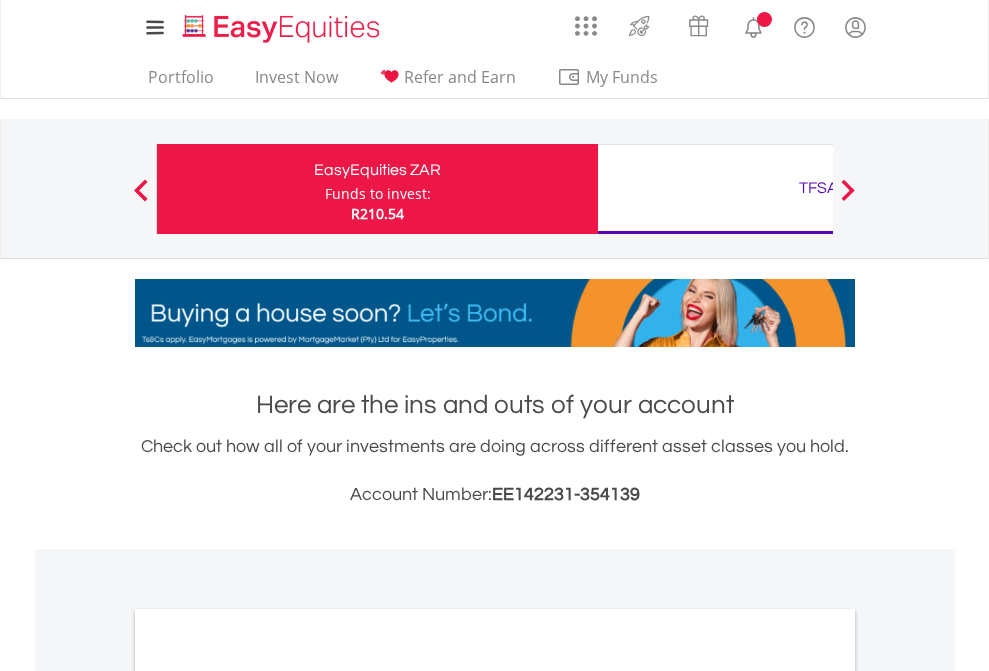 scroll, scrollTop: 0, scrollLeft: 0, axis: both 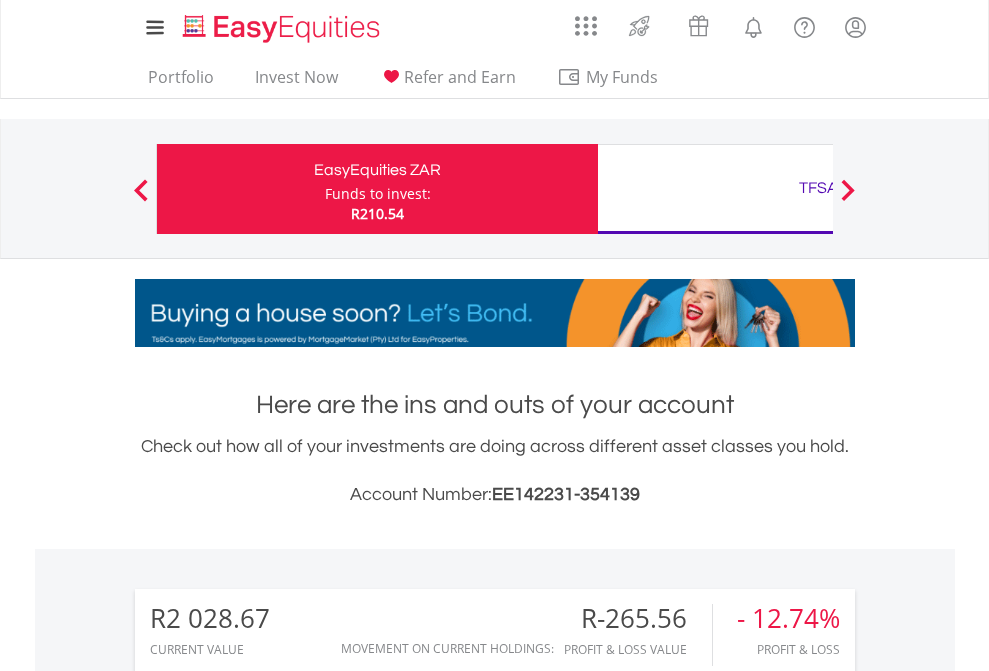 click on "Funds to invest:" at bounding box center [378, 194] 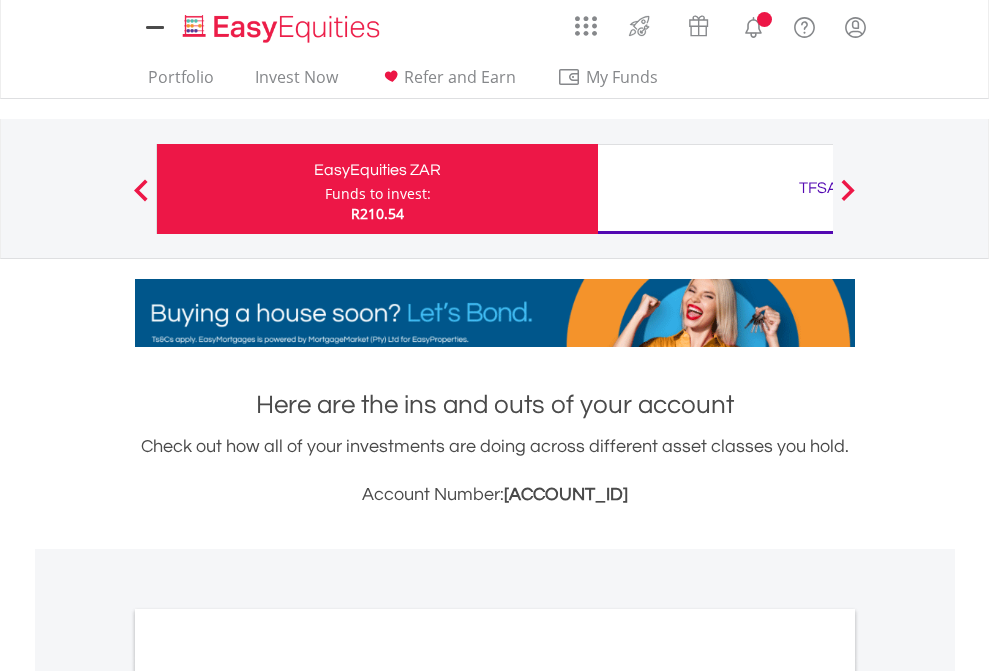 scroll, scrollTop: 0, scrollLeft: 0, axis: both 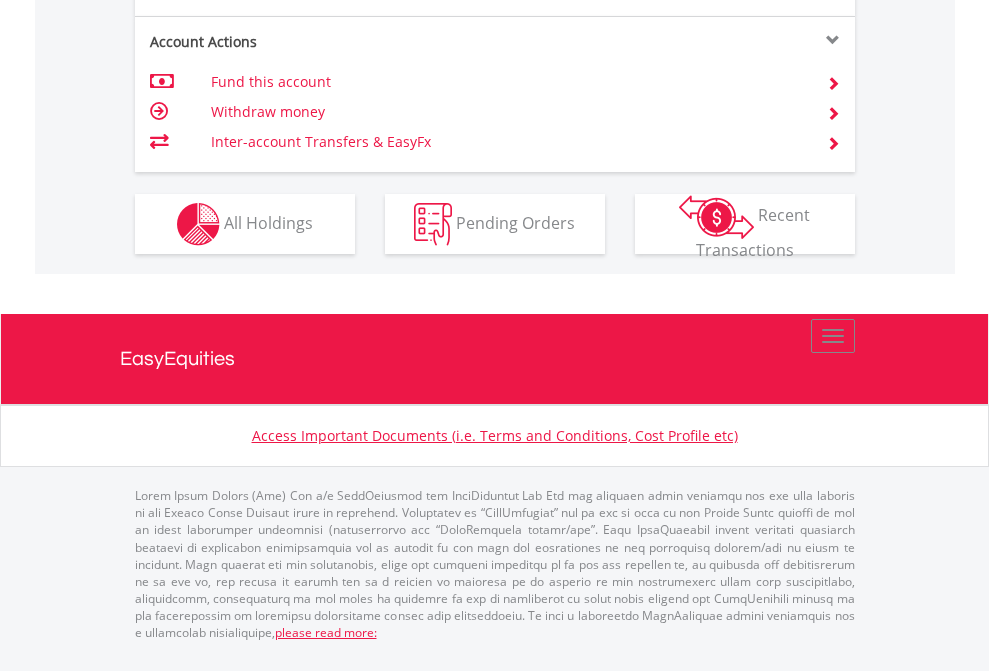 click on "Investment types" at bounding box center (706, -337) 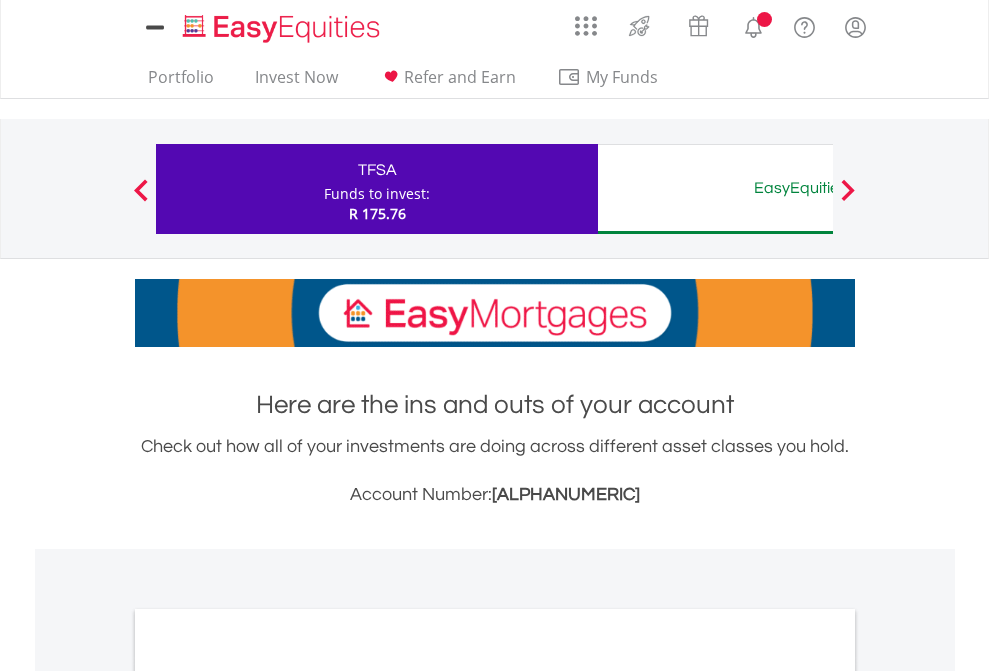 scroll, scrollTop: 0, scrollLeft: 0, axis: both 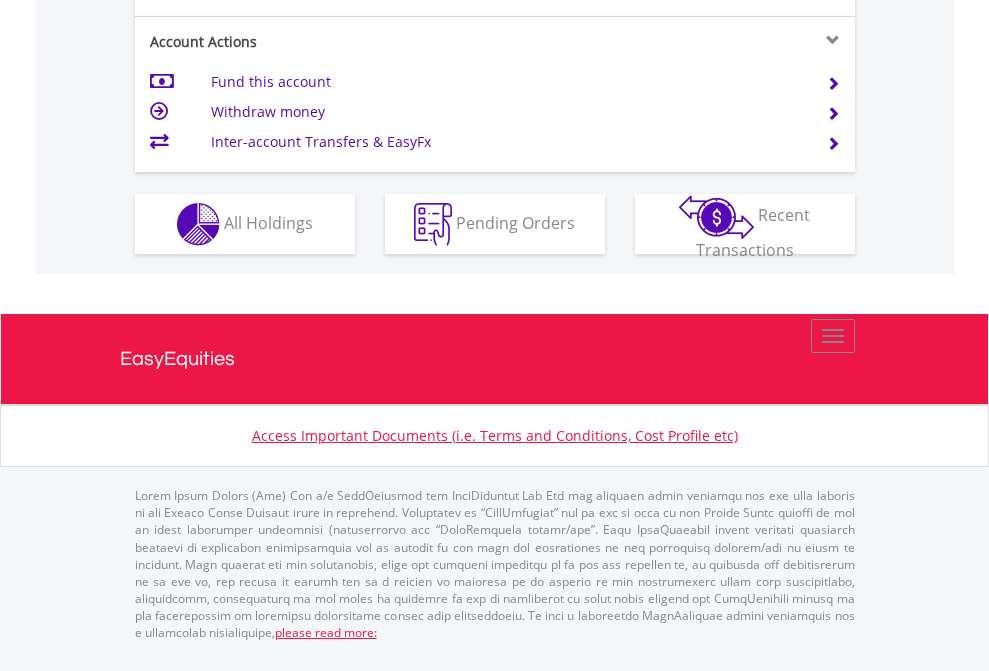 click on "Investment types" at bounding box center (706, -337) 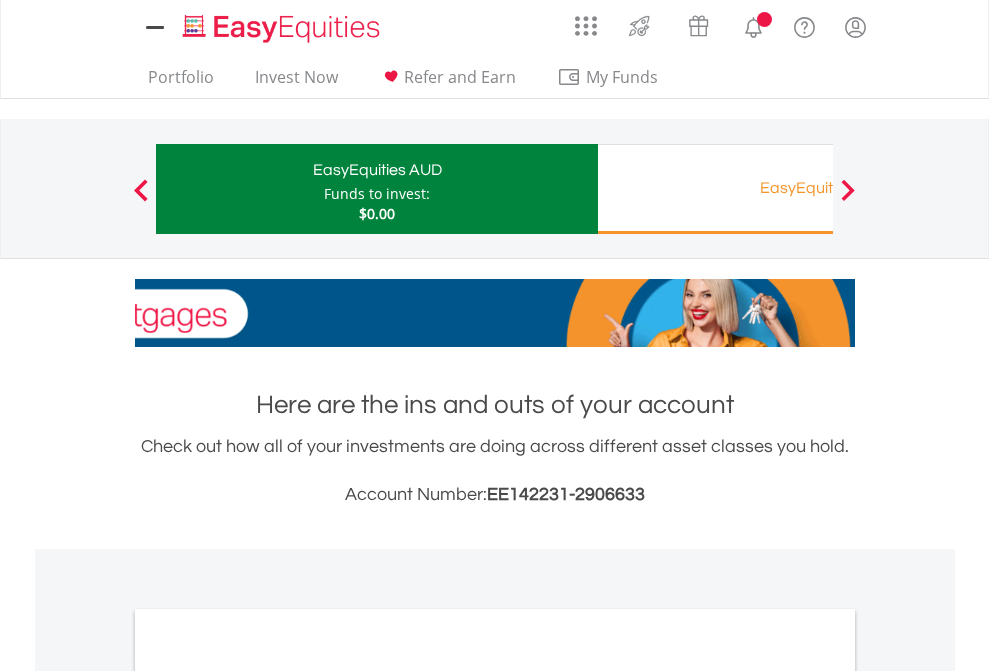 scroll, scrollTop: 0, scrollLeft: 0, axis: both 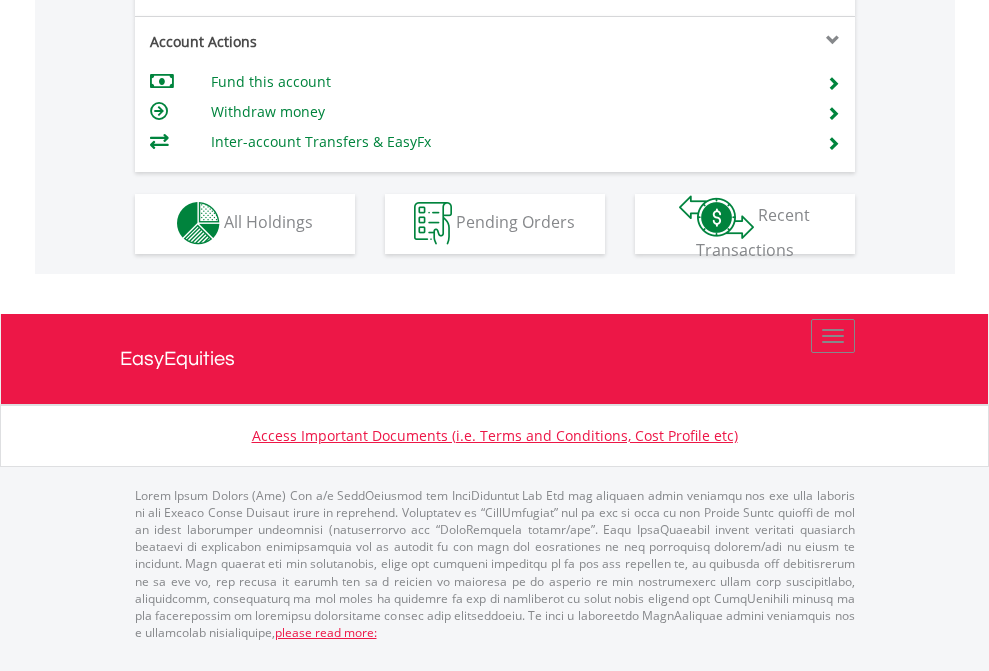 click on "Investment types" at bounding box center (706, -353) 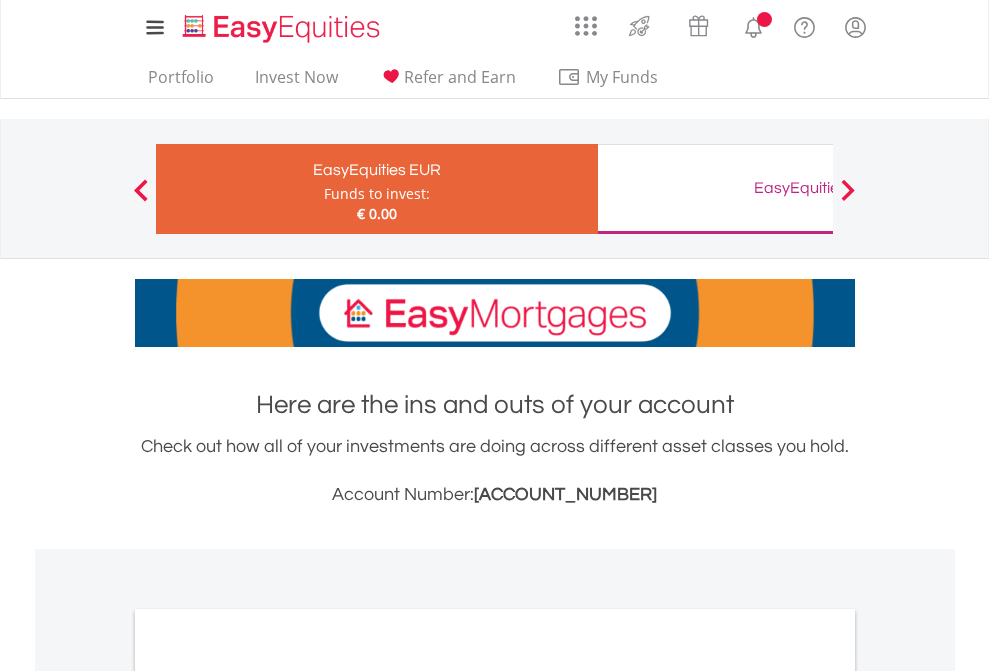 scroll, scrollTop: 0, scrollLeft: 0, axis: both 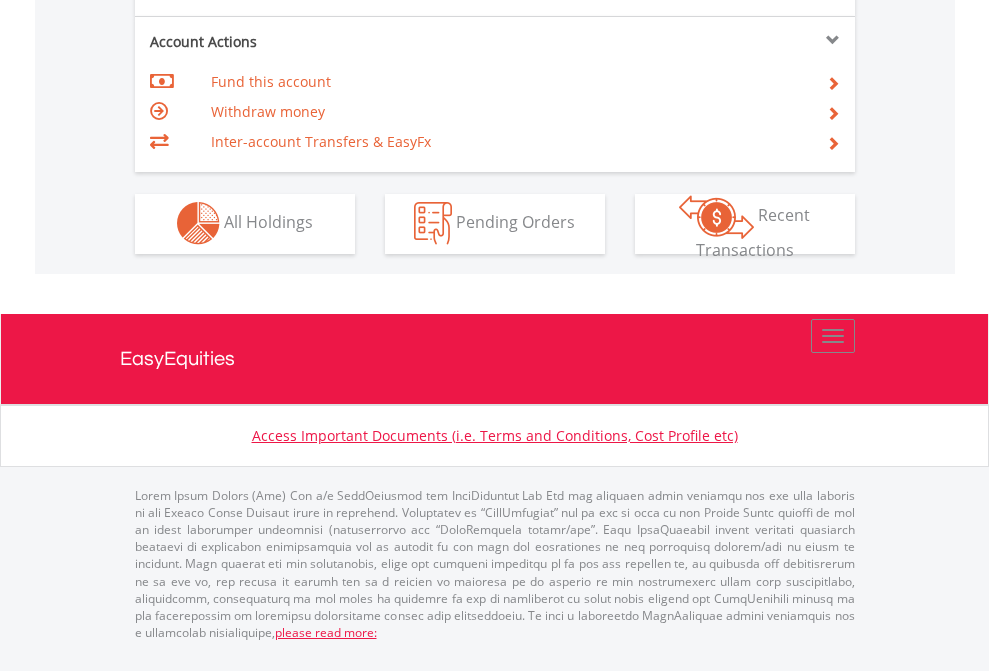 click on "Investment types" at bounding box center (706, -353) 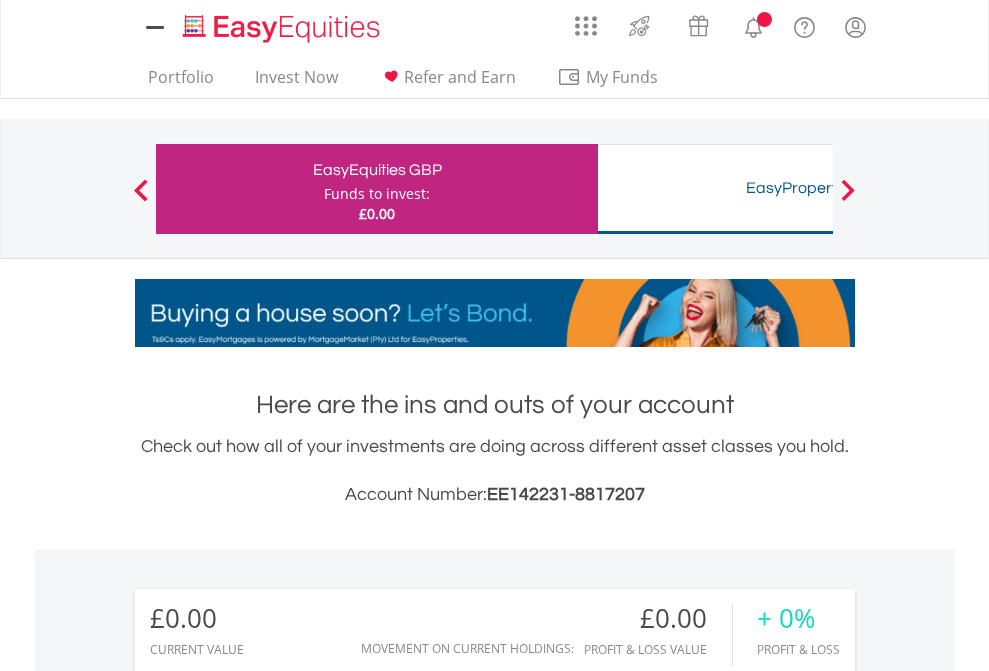 scroll, scrollTop: 0, scrollLeft: 0, axis: both 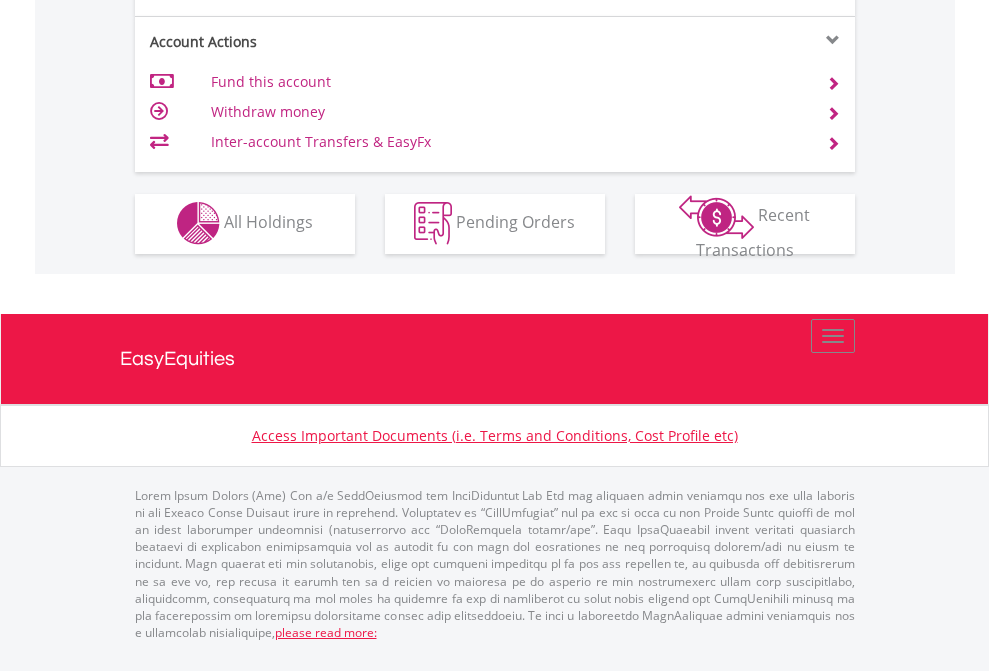 click on "Investment types" at bounding box center (706, -353) 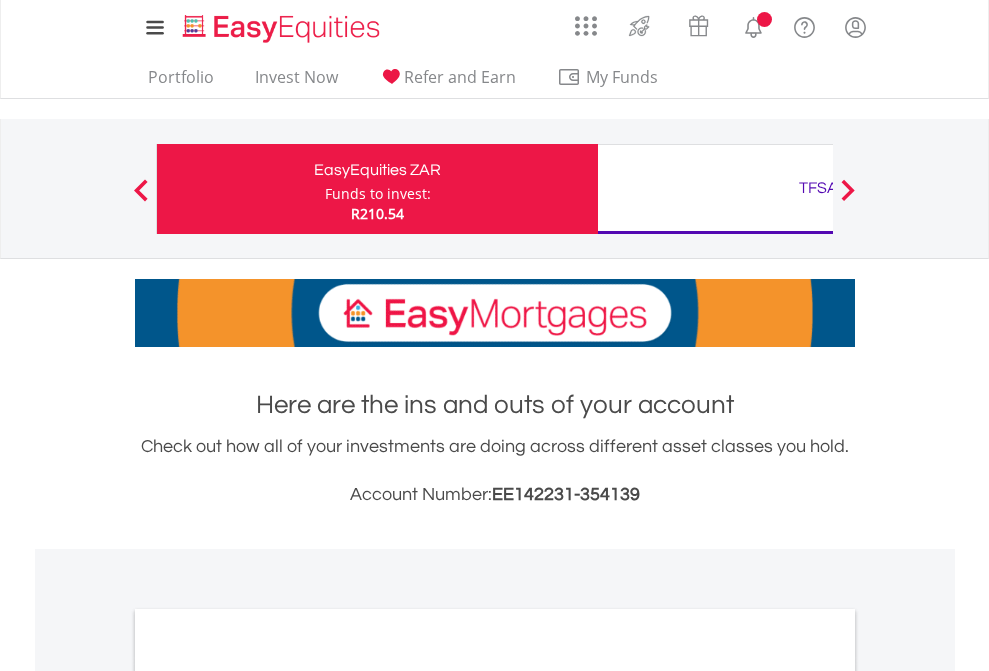 scroll, scrollTop: 0, scrollLeft: 0, axis: both 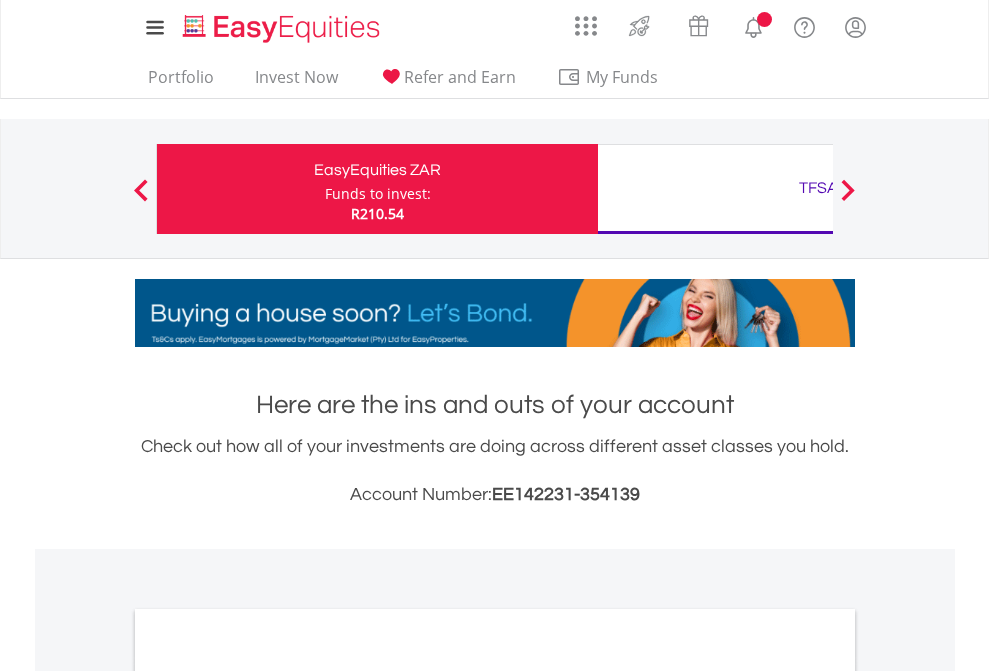 click on "All Holdings" at bounding box center (268, 1096) 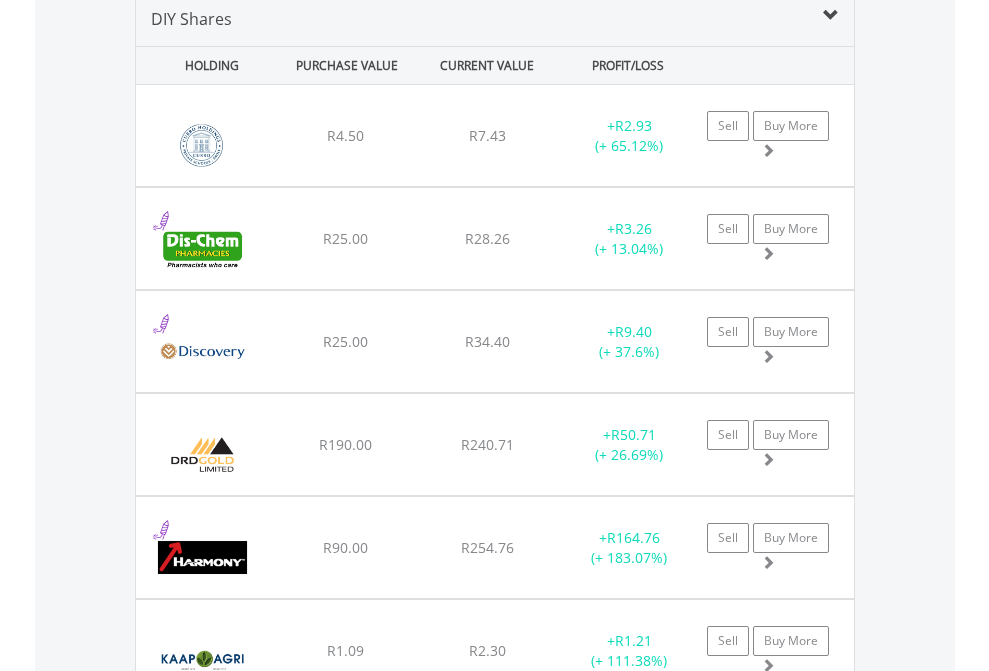 scroll, scrollTop: 1933, scrollLeft: 0, axis: vertical 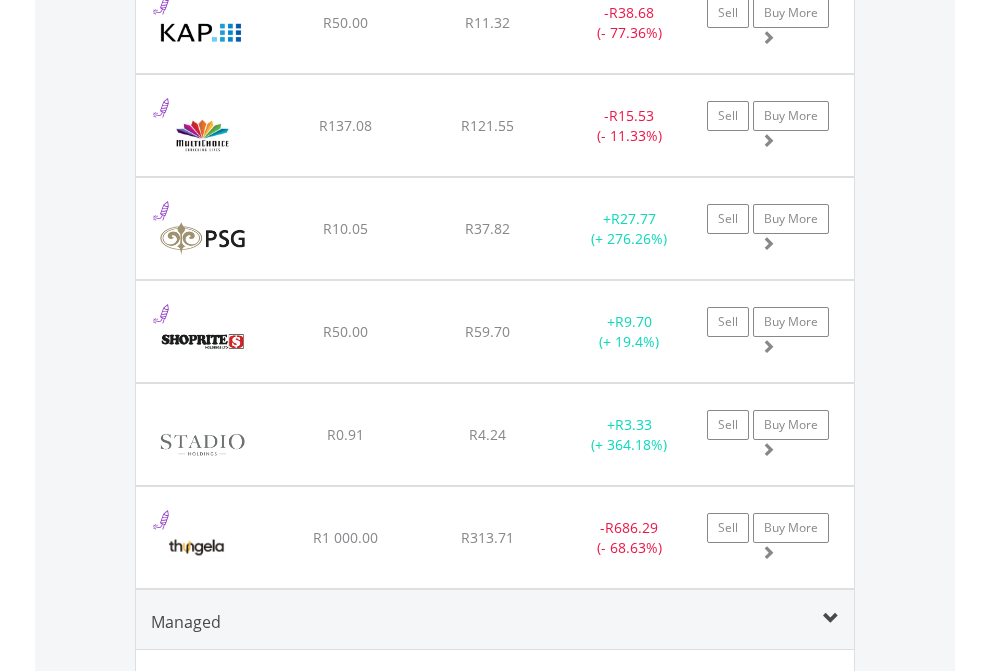 click on "TFSA" at bounding box center [818, -1745] 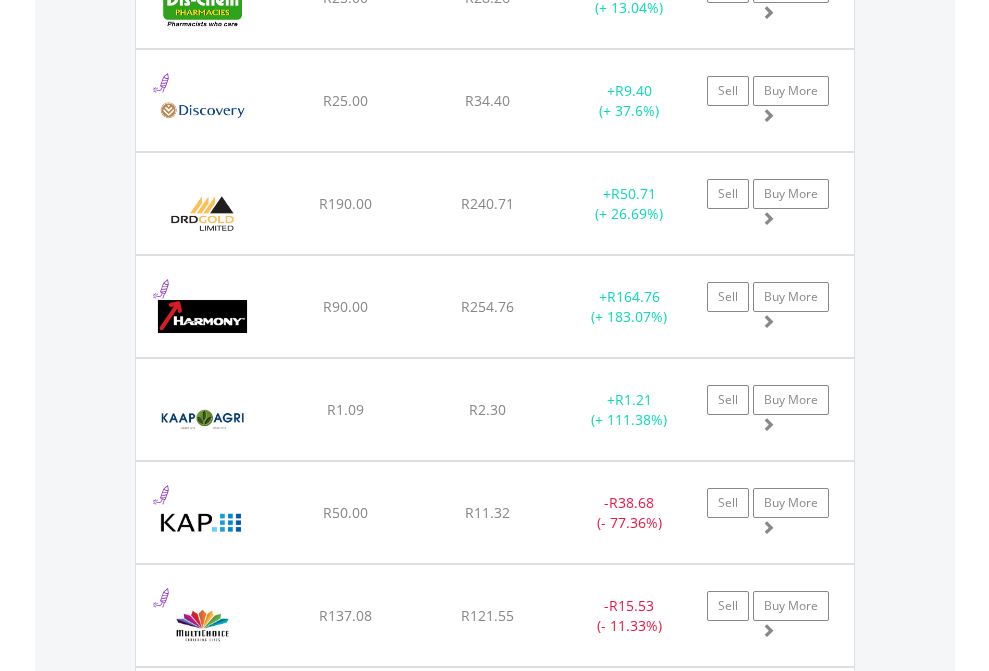scroll, scrollTop: 144, scrollLeft: 0, axis: vertical 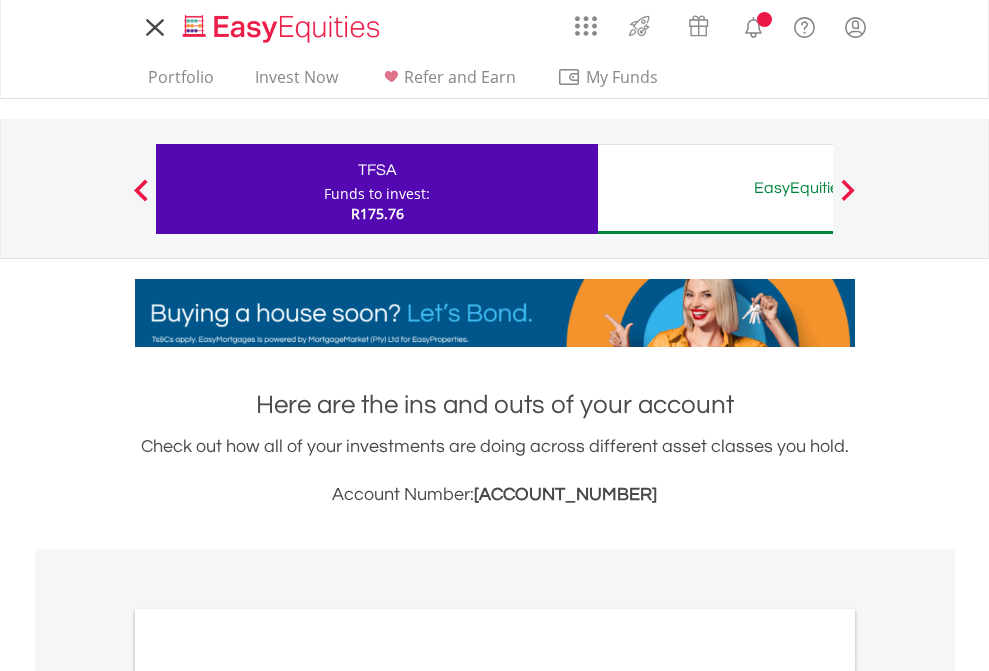 click on "All Holdings" at bounding box center (268, 1096) 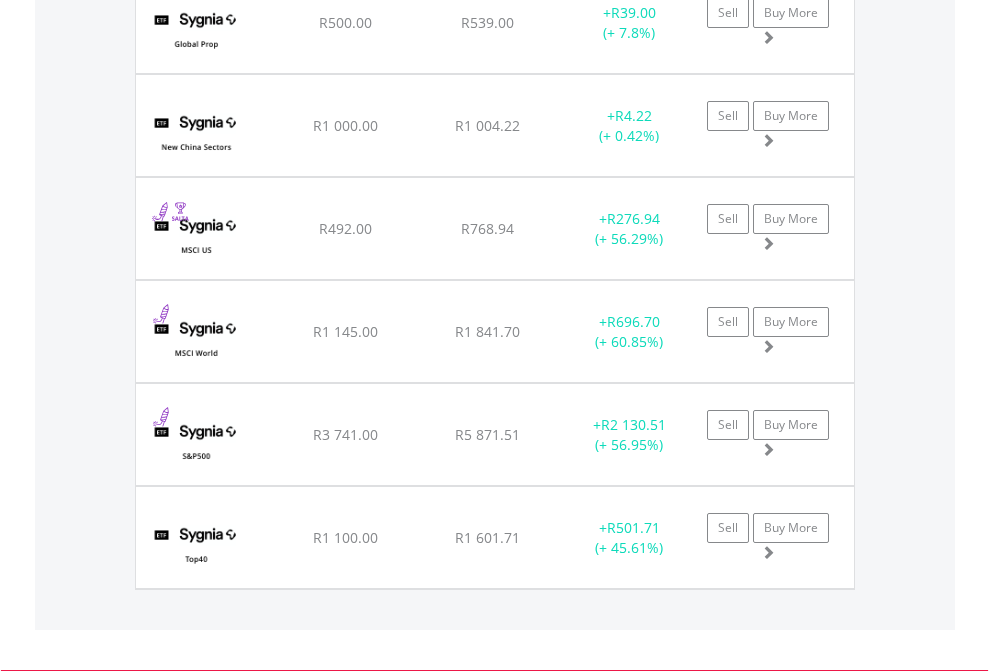 scroll, scrollTop: 2305, scrollLeft: 0, axis: vertical 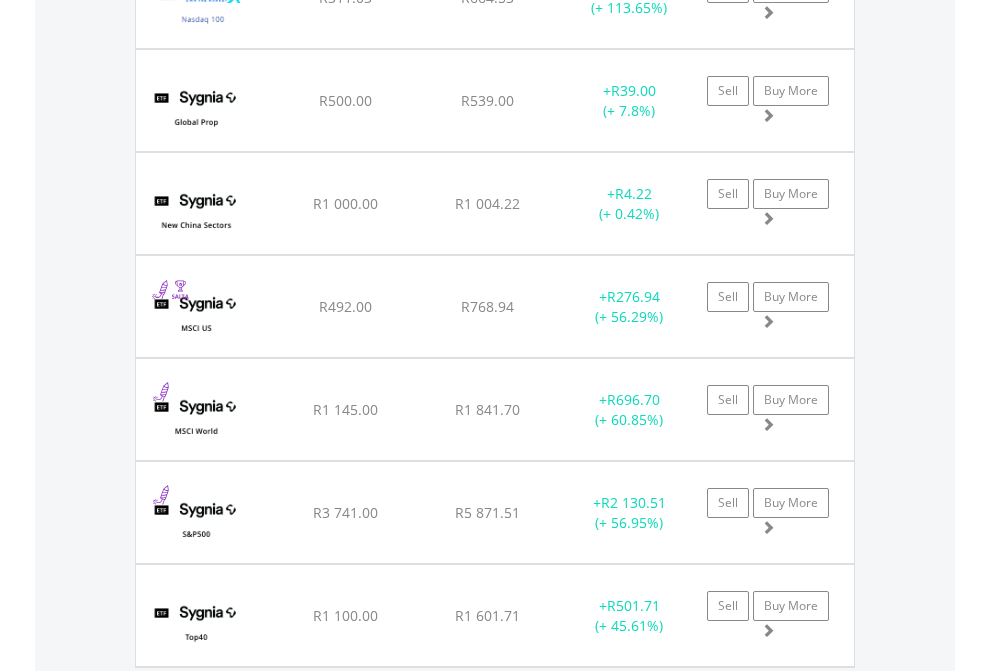 click on "EasyEquities AUD" at bounding box center (818, -2117) 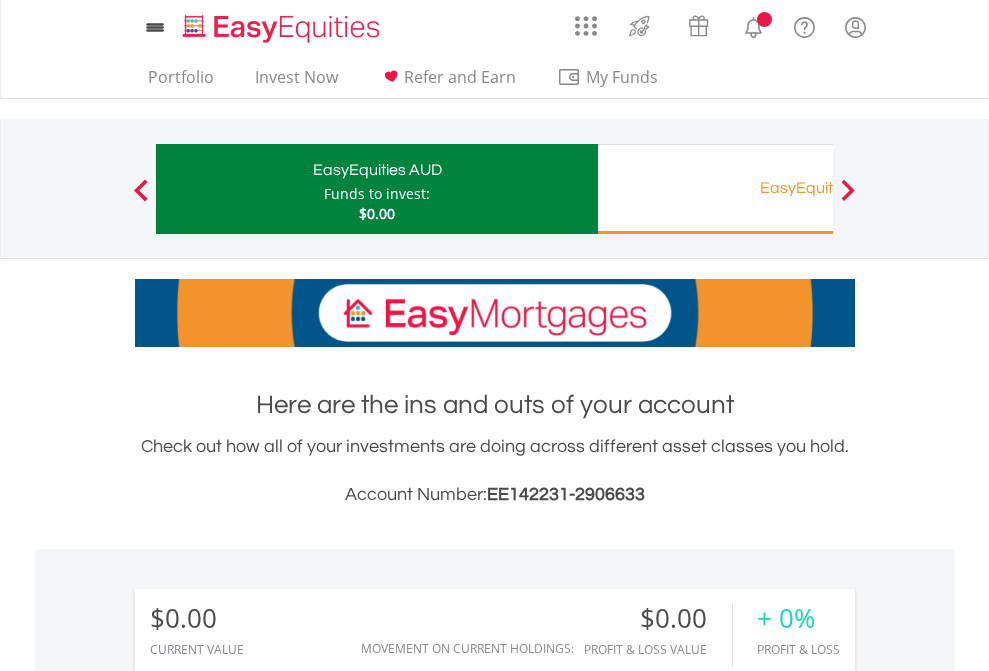 scroll, scrollTop: 1202, scrollLeft: 0, axis: vertical 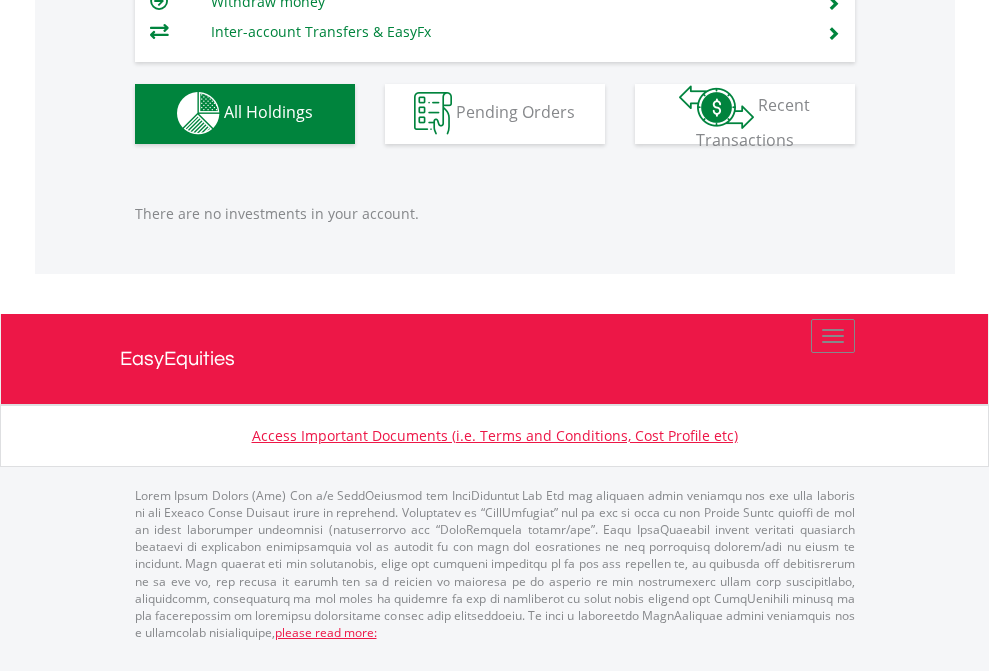click on "Funds to invest:" at bounding box center (377, -1136) 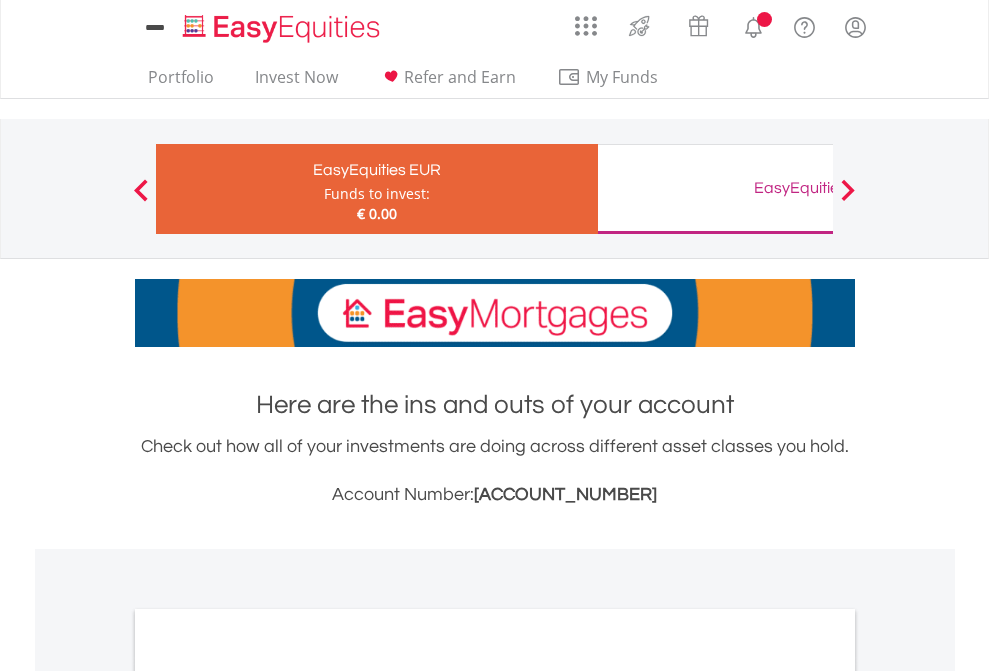 scroll, scrollTop: 0, scrollLeft: 0, axis: both 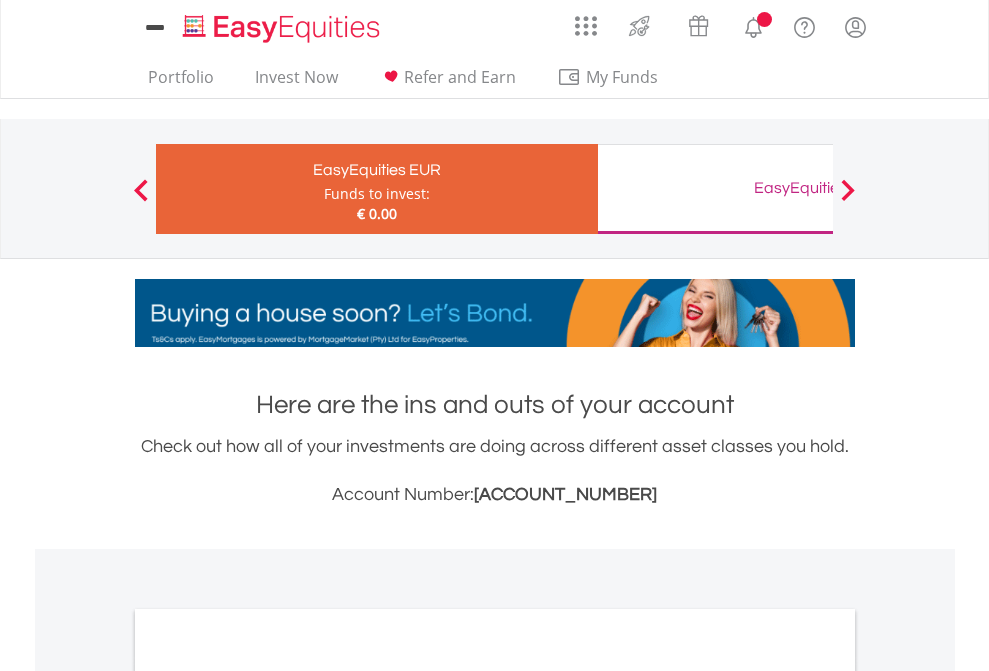 click on "All Holdings" at bounding box center (268, 1096) 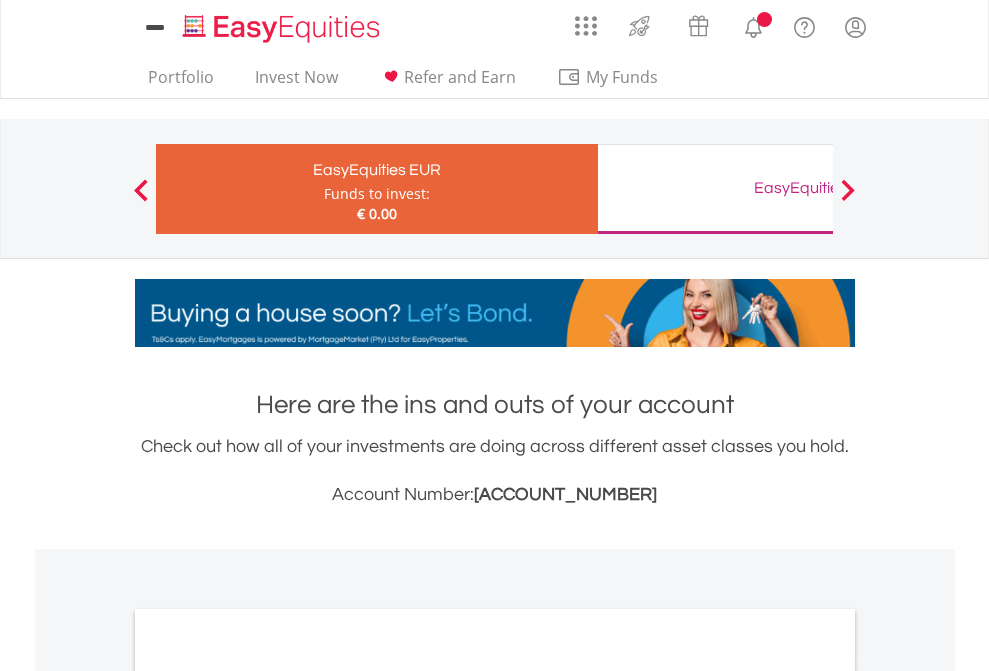 scroll, scrollTop: 1202, scrollLeft: 0, axis: vertical 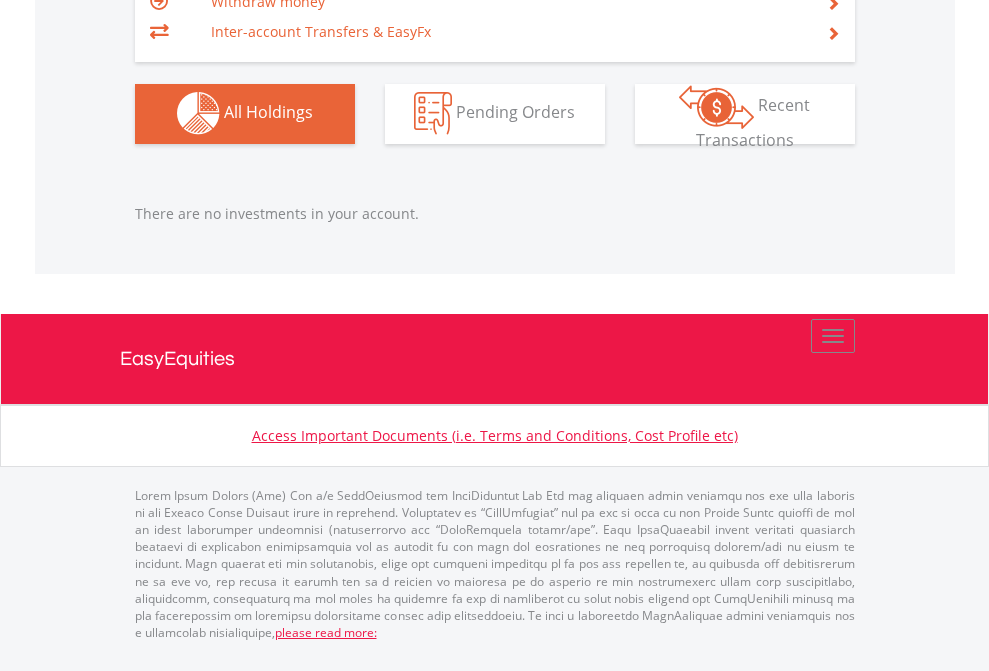 click on "EasyEquities GBP" at bounding box center [818, -1142] 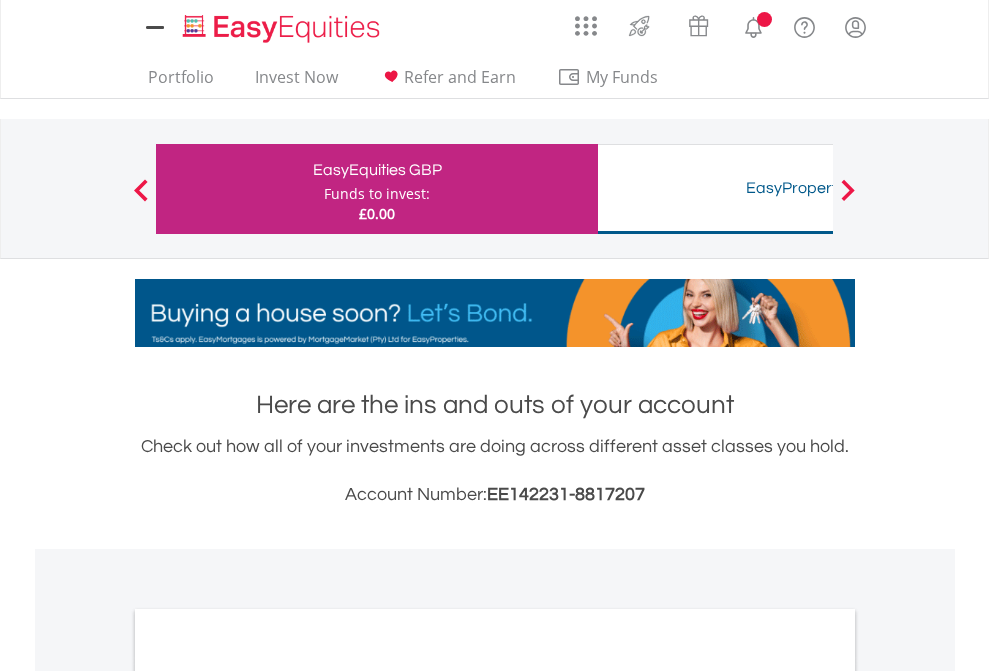 scroll, scrollTop: 0, scrollLeft: 0, axis: both 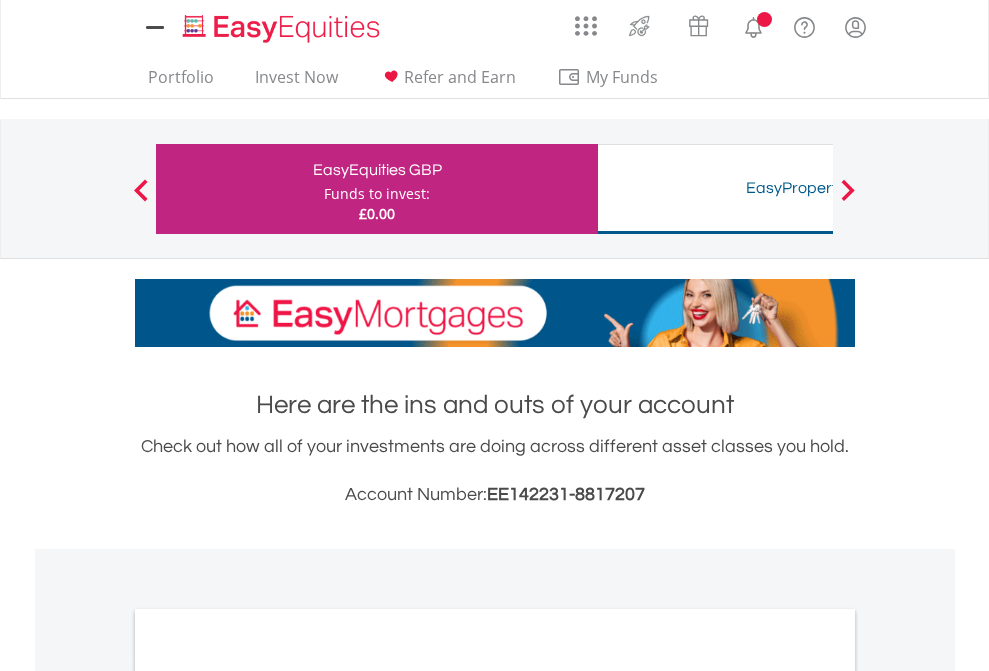 click on "All Holdings" at bounding box center [268, 1096] 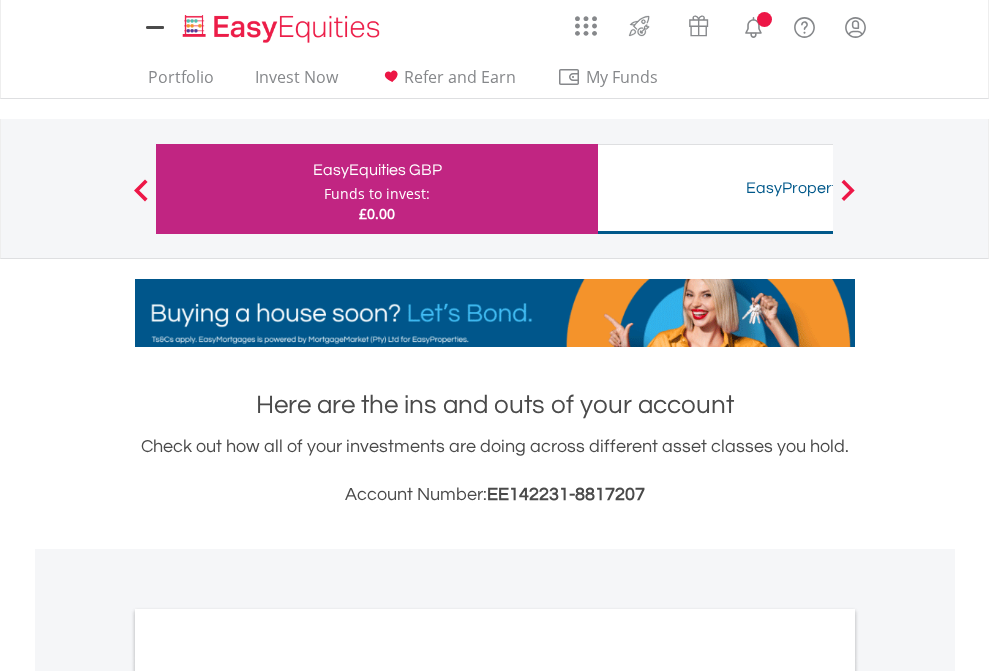 scroll, scrollTop: 1486, scrollLeft: 0, axis: vertical 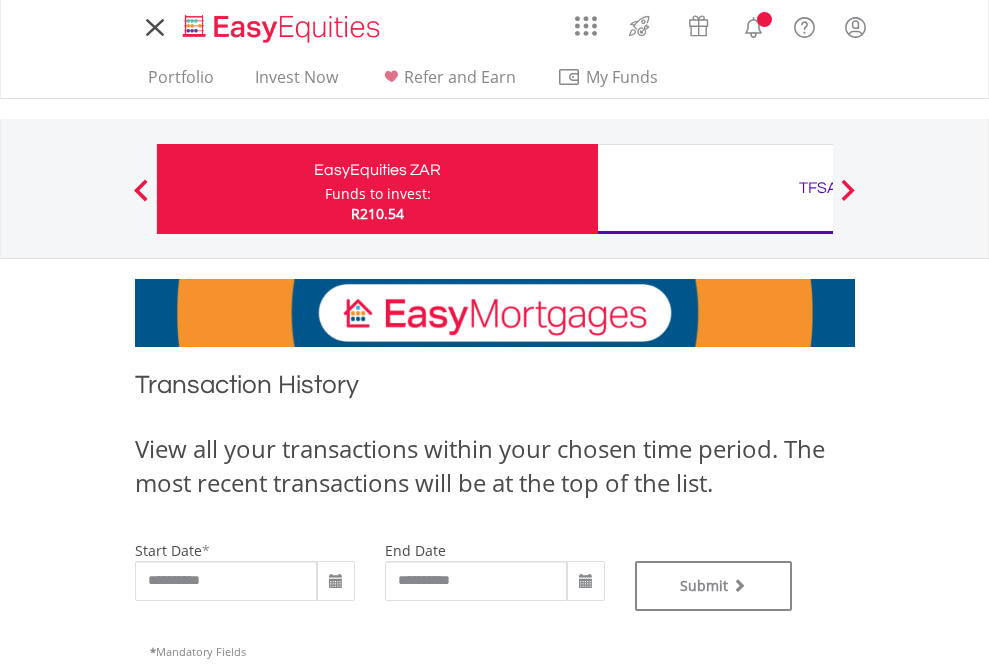 type on "**********" 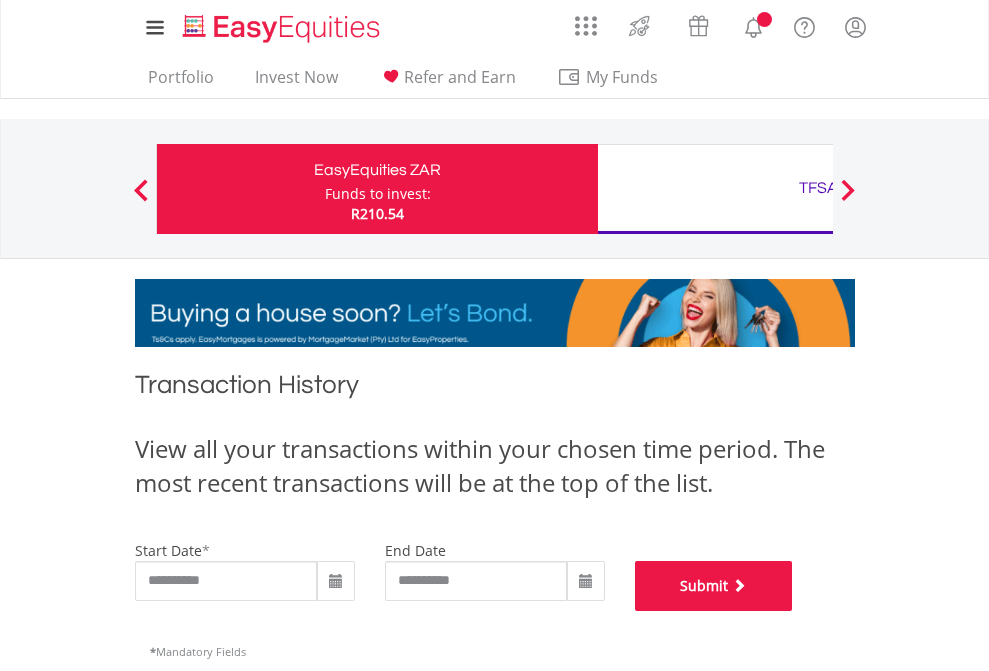 click on "Submit" at bounding box center (714, 586) 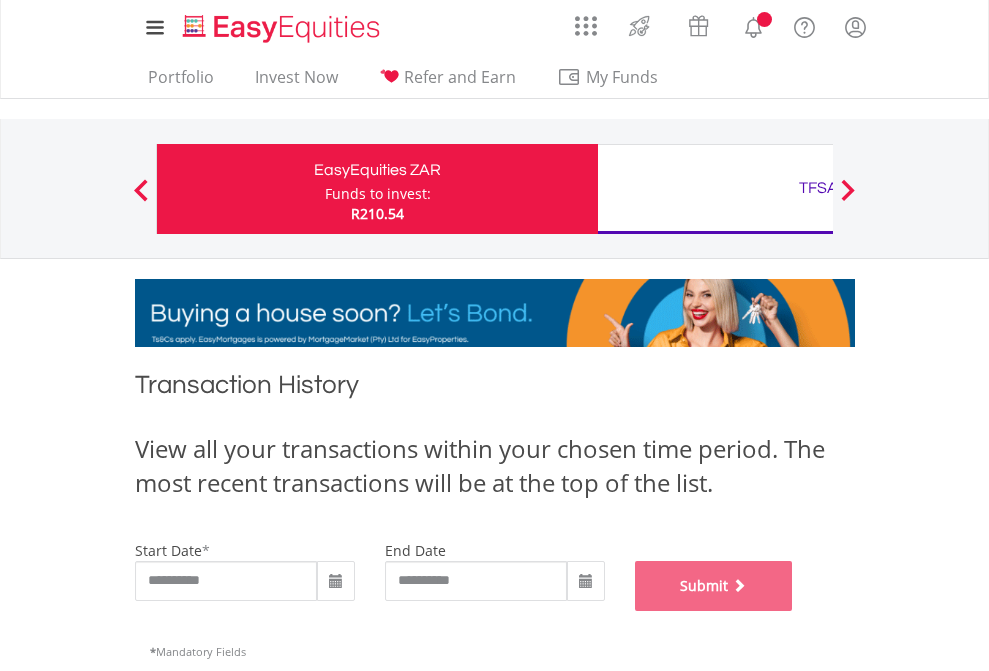 scroll, scrollTop: 811, scrollLeft: 0, axis: vertical 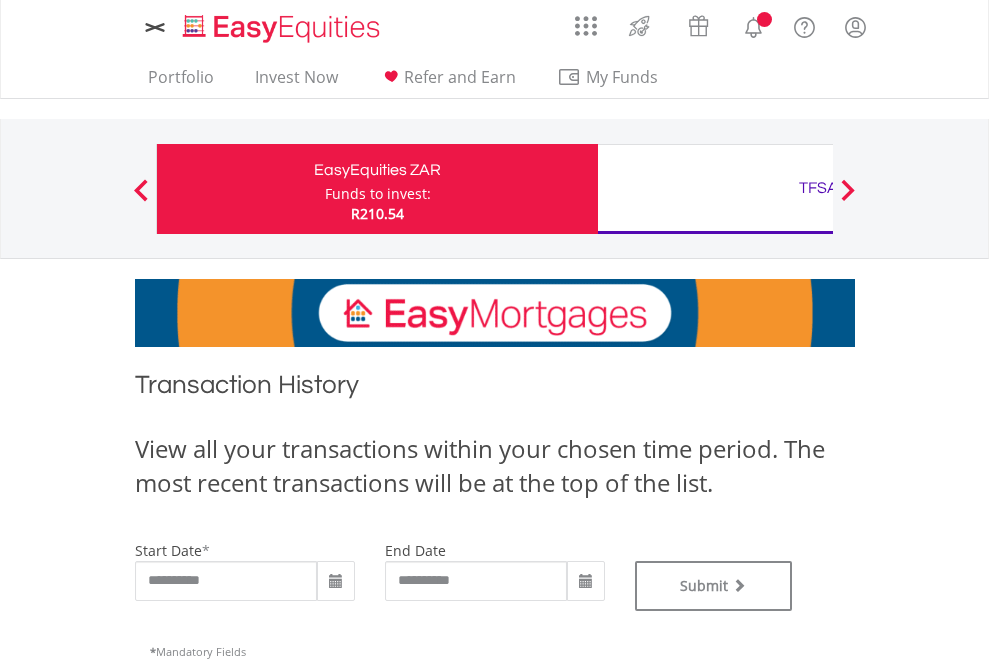 click on "TFSA" at bounding box center [818, 188] 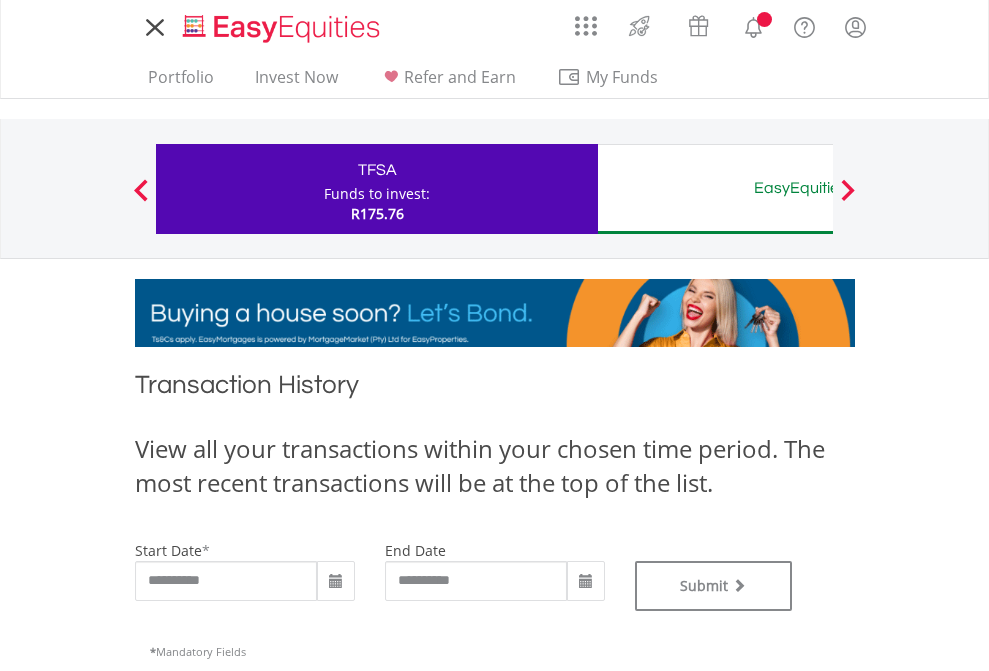 scroll, scrollTop: 0, scrollLeft: 0, axis: both 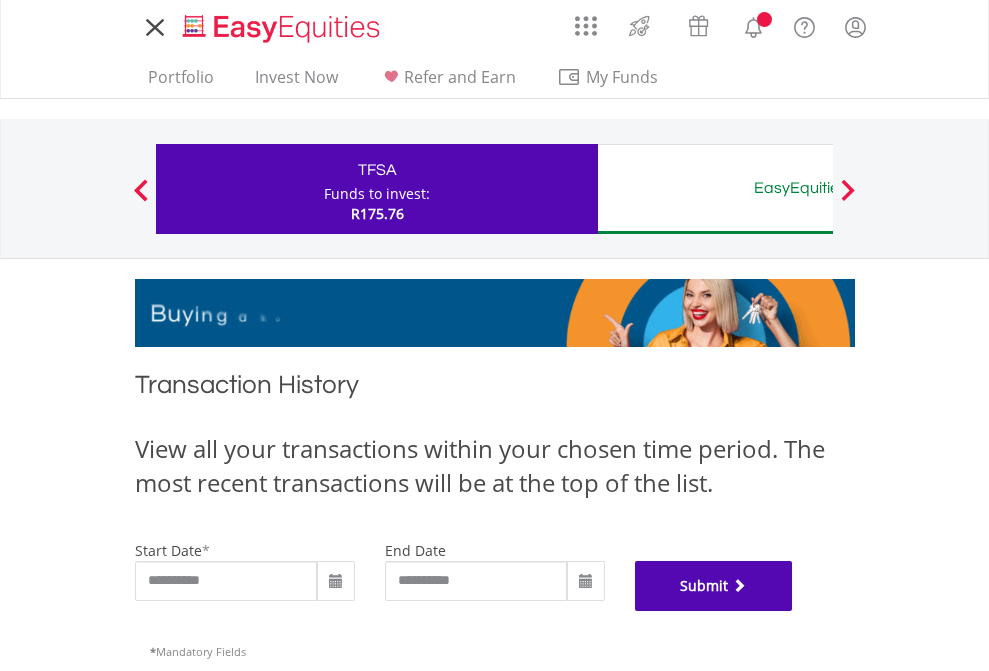 click on "Submit" at bounding box center (714, 586) 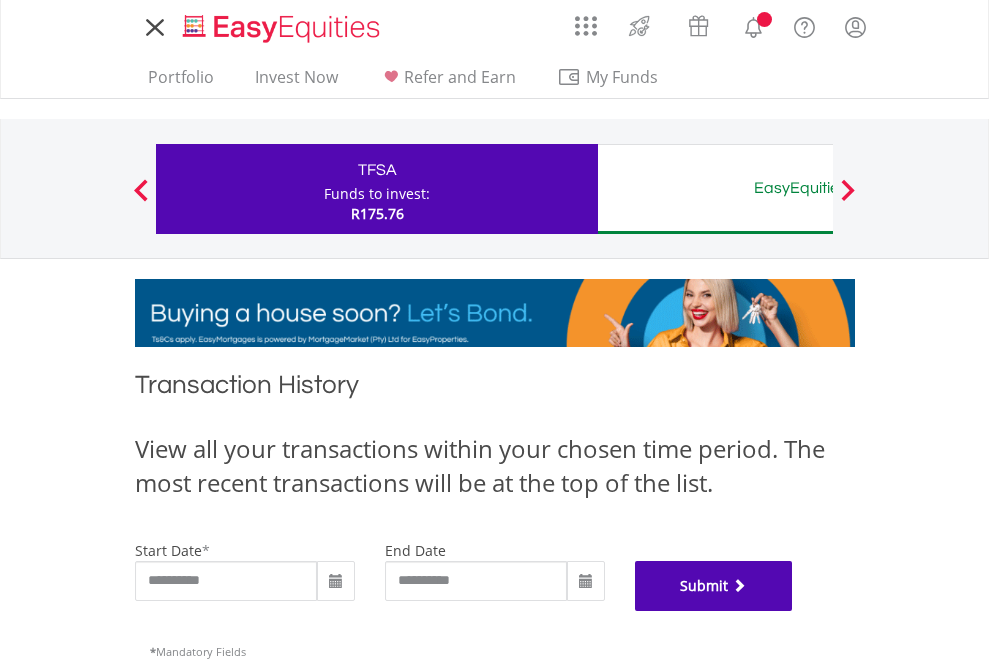 scroll, scrollTop: 811, scrollLeft: 0, axis: vertical 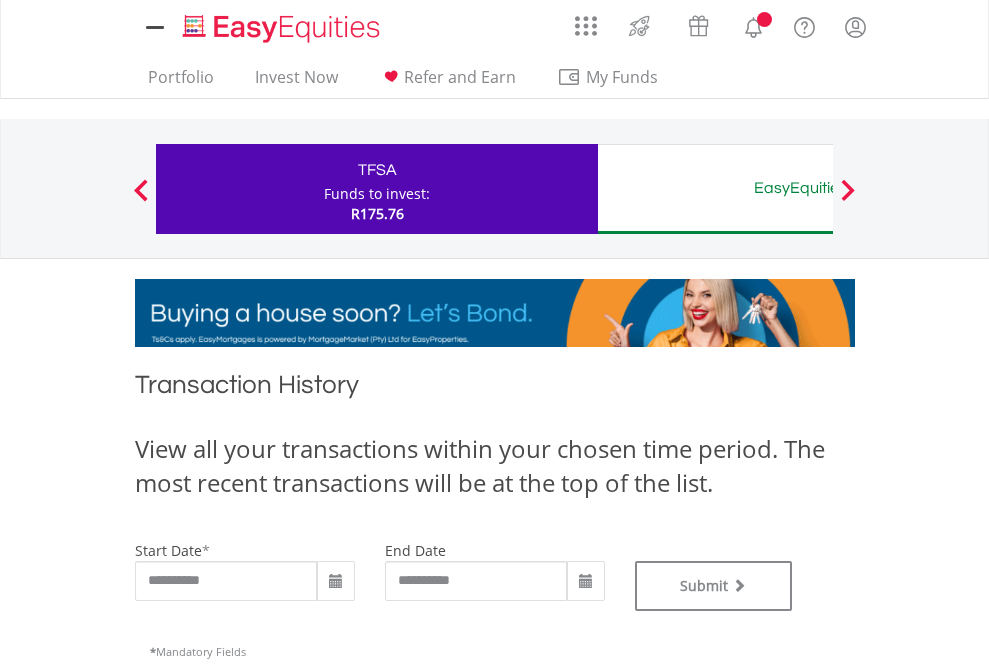 click on "EasyEquities AUD" at bounding box center [818, 188] 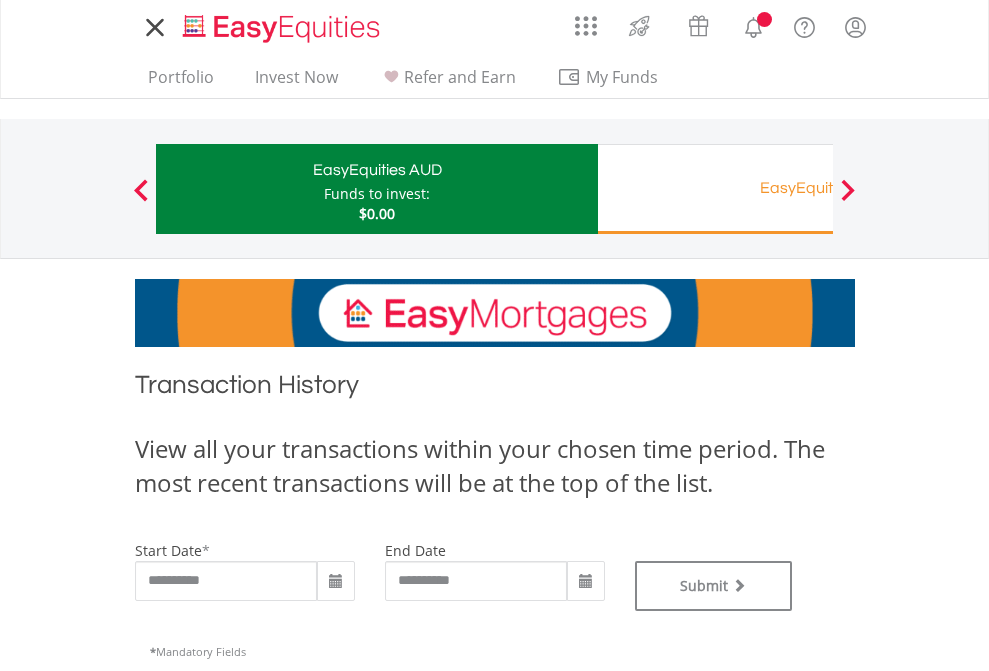 scroll, scrollTop: 0, scrollLeft: 0, axis: both 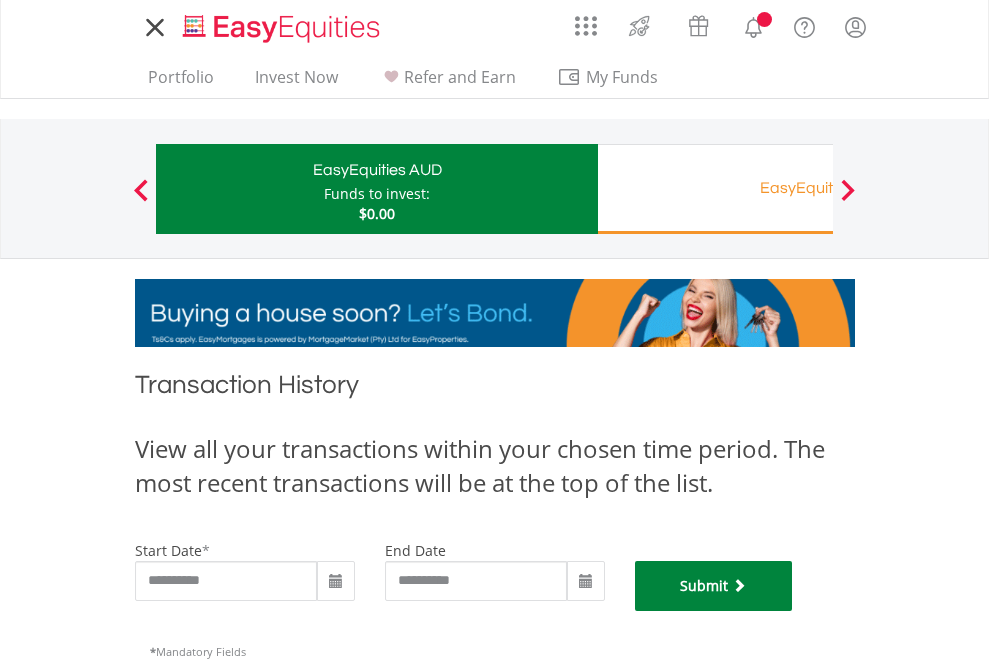 click on "Submit" at bounding box center [714, 586] 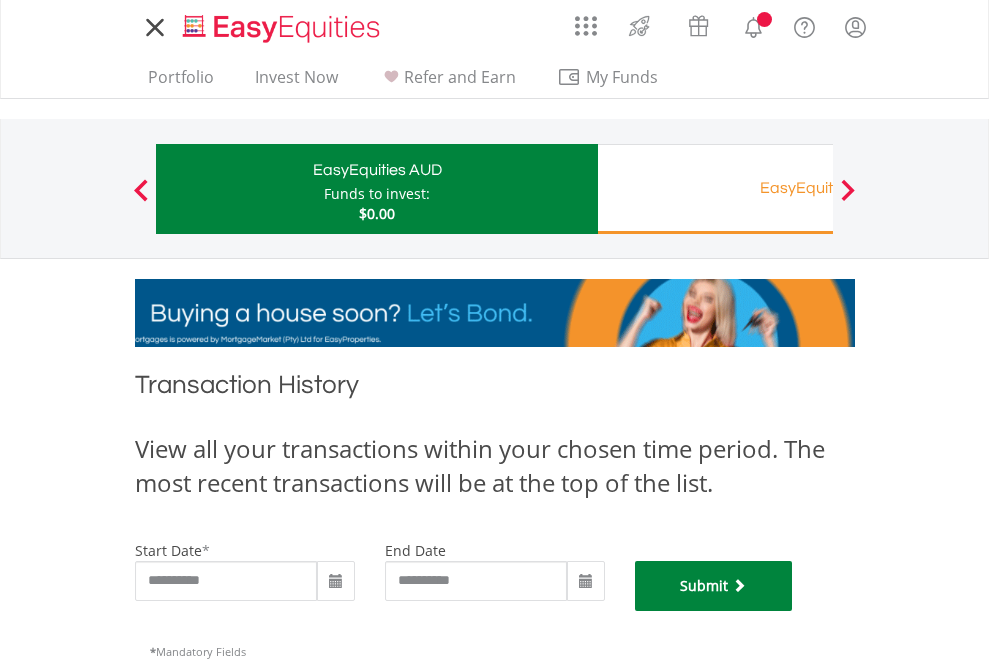 scroll, scrollTop: 811, scrollLeft: 0, axis: vertical 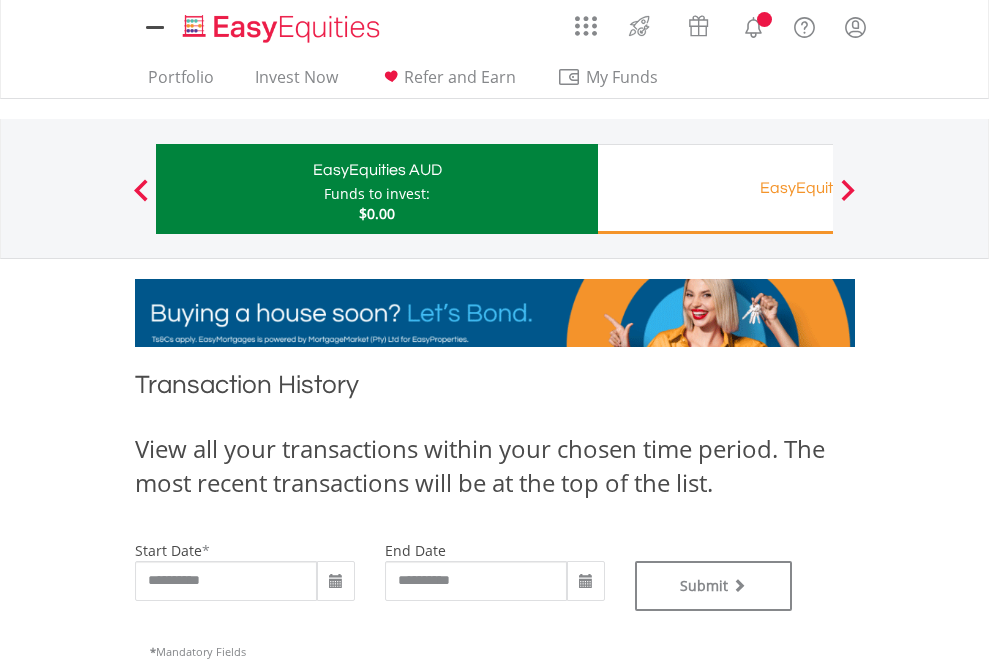 click on "Funds to invest:" at bounding box center [377, 194] 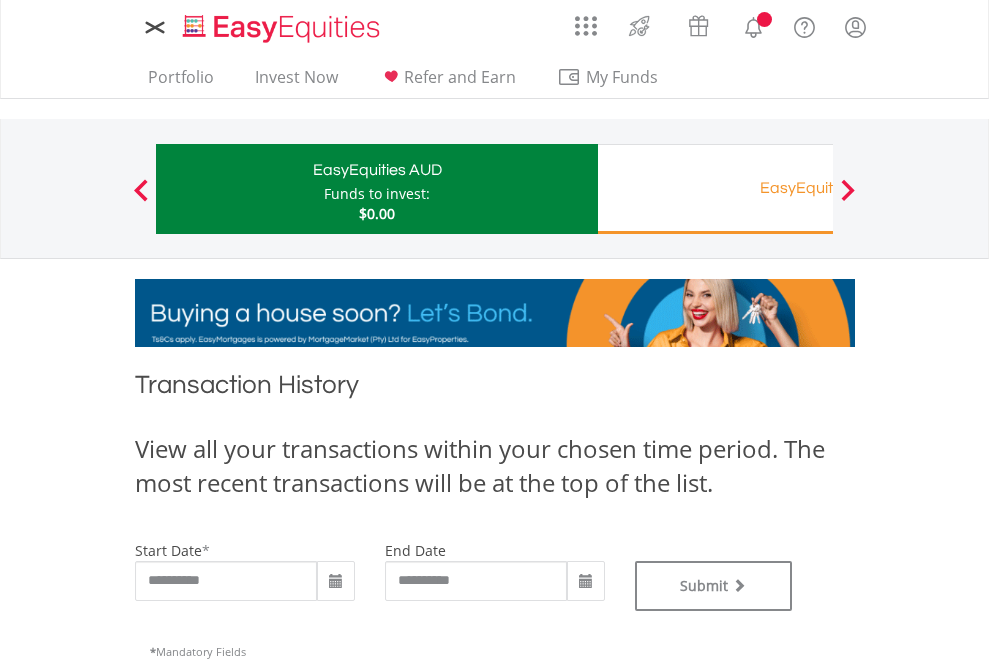 scroll, scrollTop: 0, scrollLeft: 0, axis: both 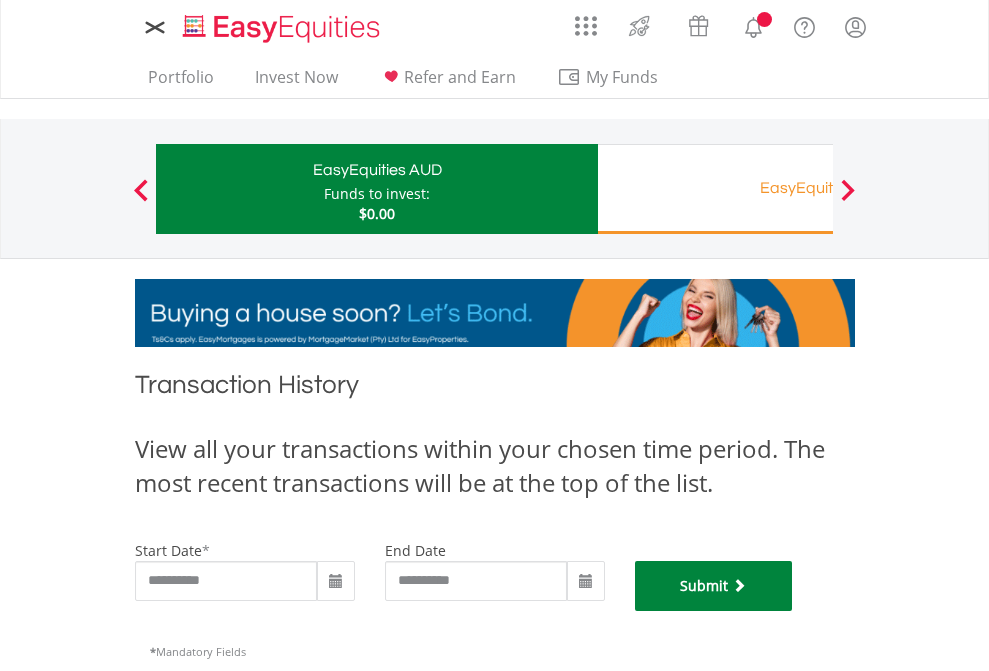 click on "Submit" at bounding box center (714, 586) 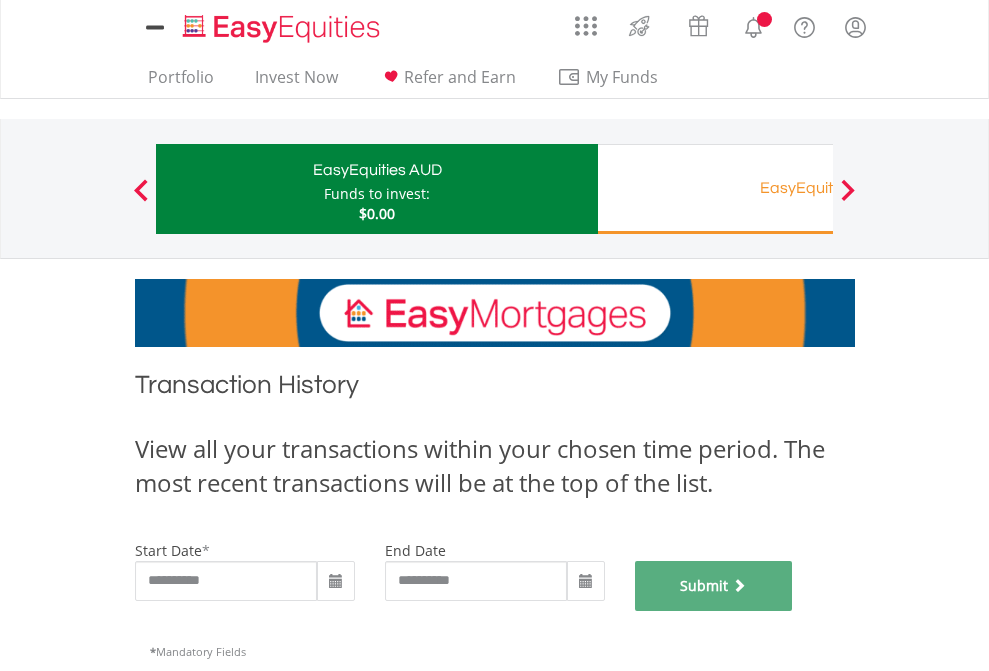 scroll, scrollTop: 811, scrollLeft: 0, axis: vertical 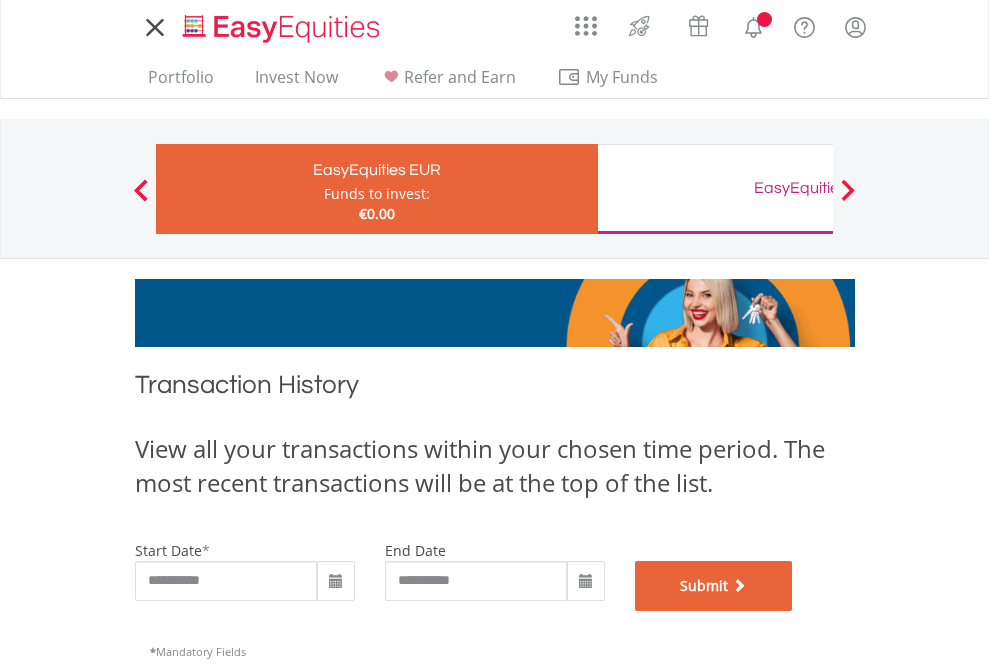 click on "Submit" at bounding box center (714, 586) 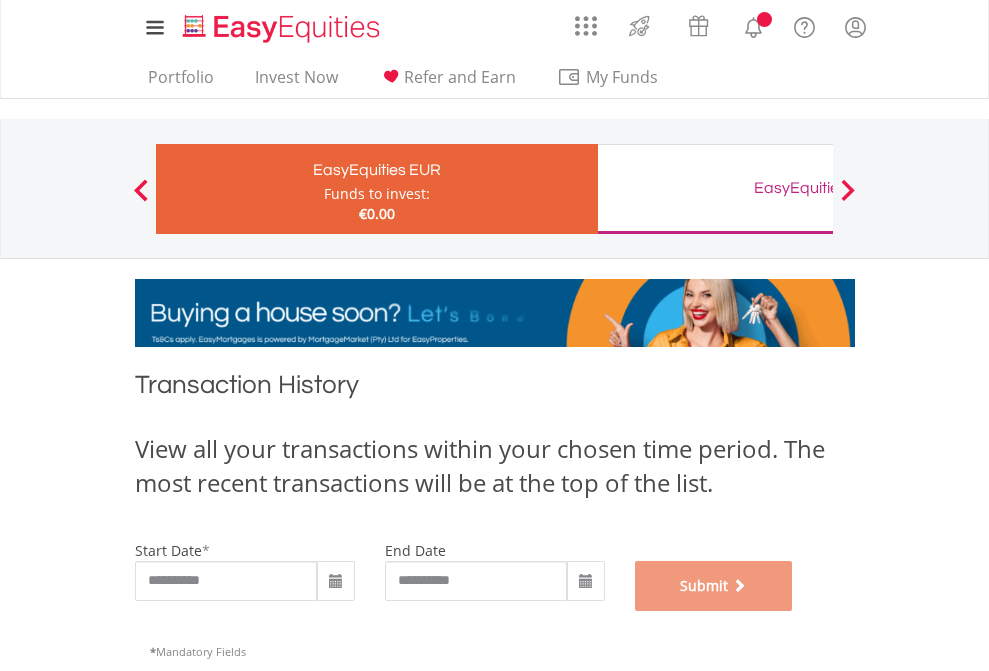 scroll, scrollTop: 811, scrollLeft: 0, axis: vertical 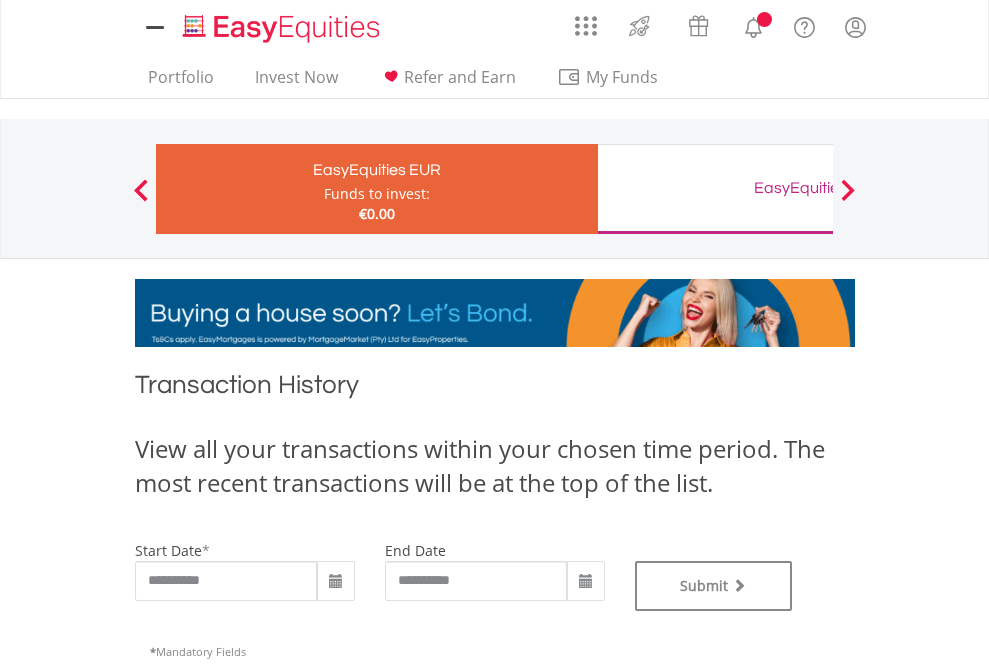 click on "EasyEquities GBP" at bounding box center (818, 188) 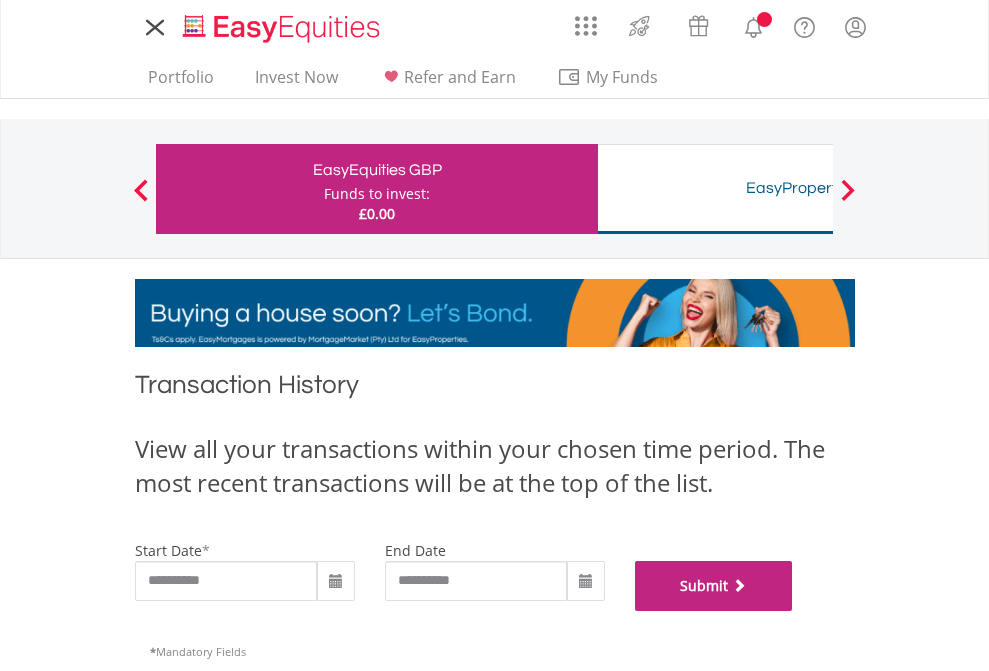 click on "Submit" at bounding box center (714, 586) 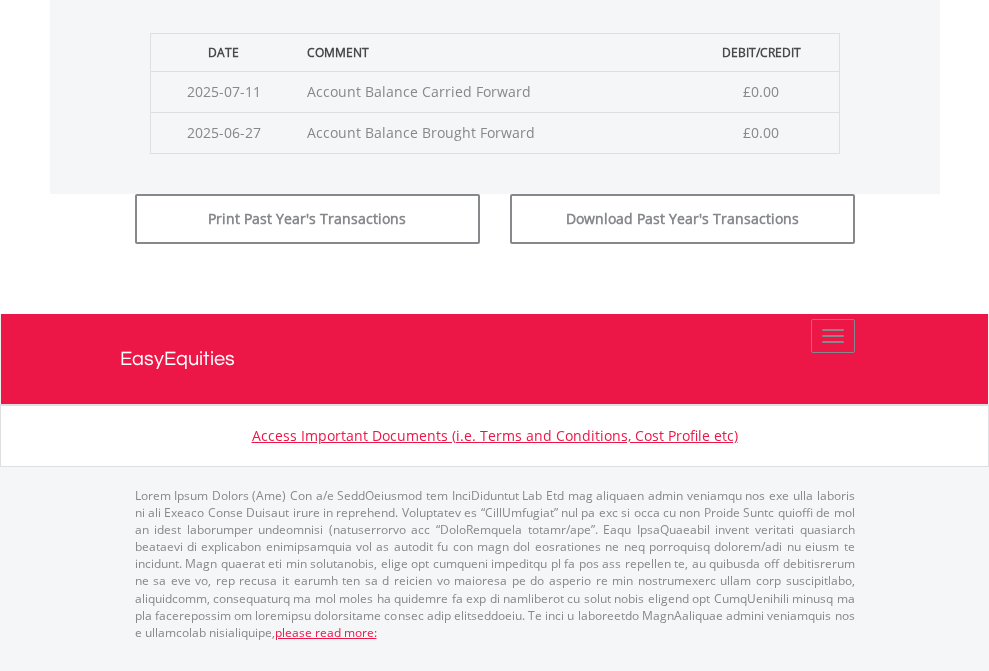 scroll, scrollTop: 811, scrollLeft: 0, axis: vertical 